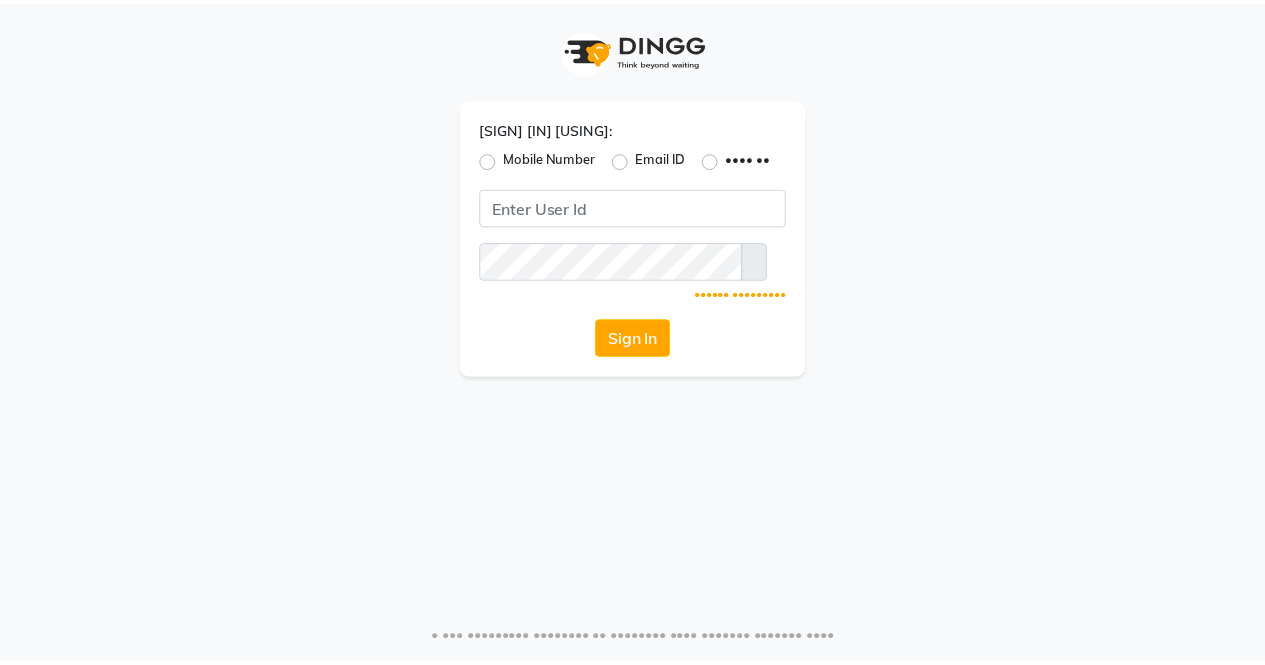 scroll, scrollTop: 0, scrollLeft: 0, axis: both 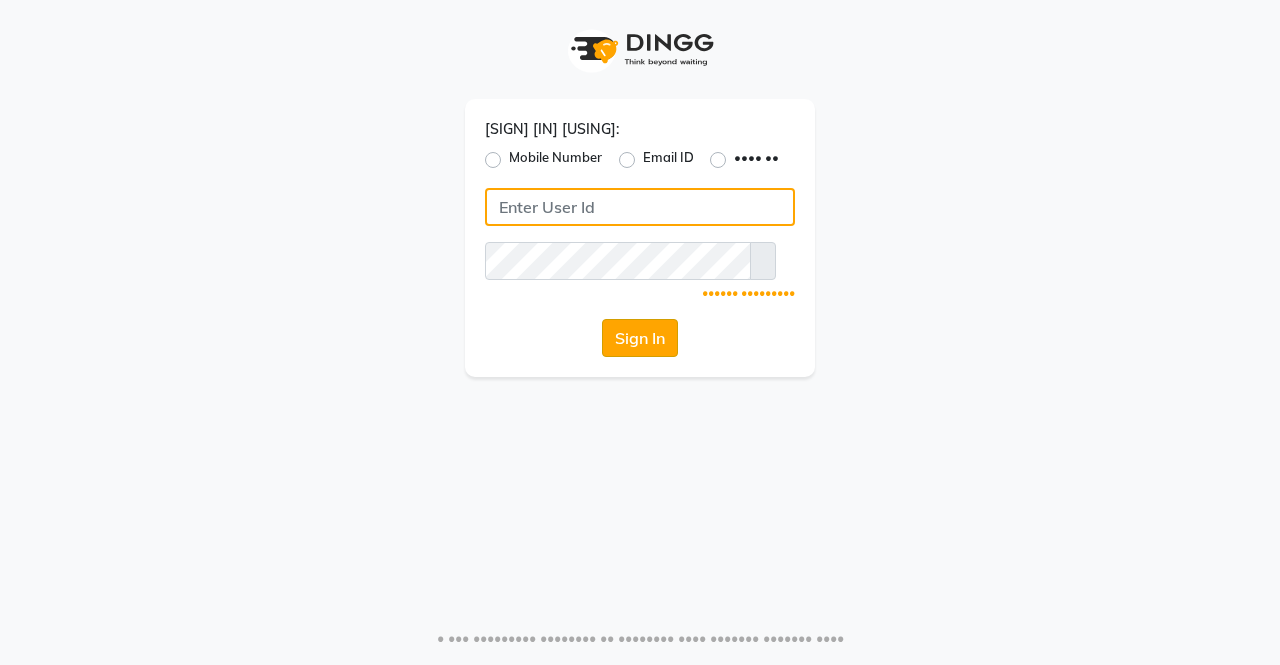 type on "•••" 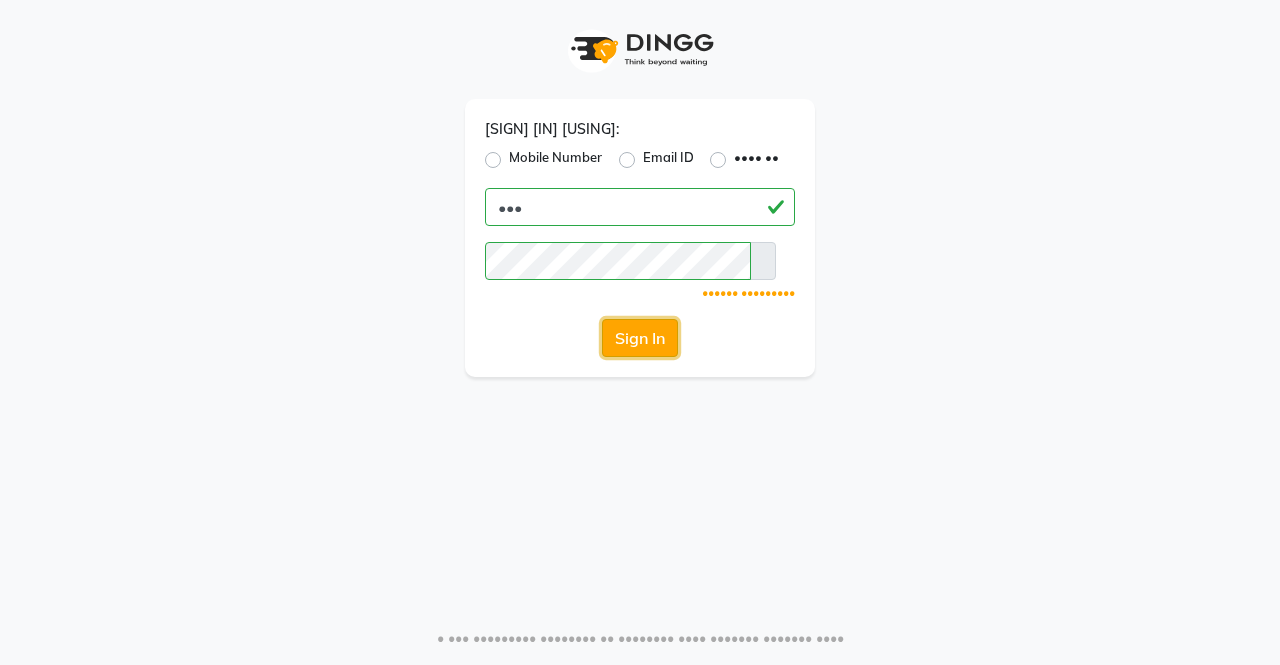 click on "Sign In" at bounding box center [640, 338] 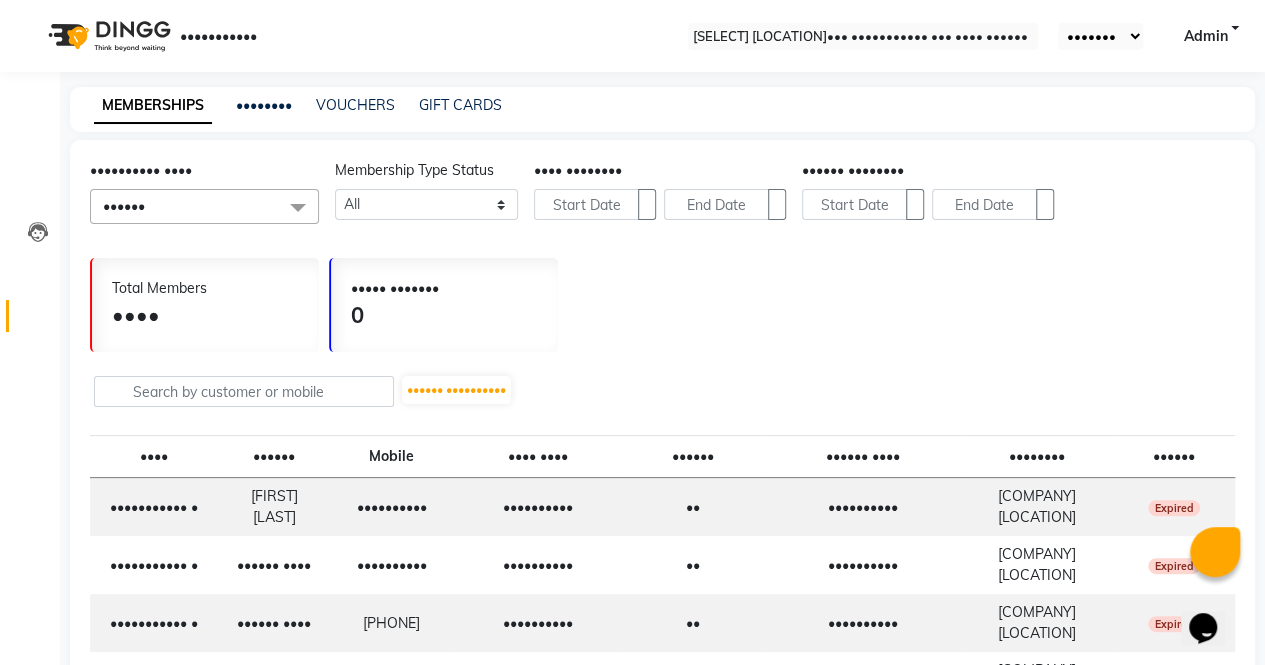 scroll, scrollTop: 0, scrollLeft: 0, axis: both 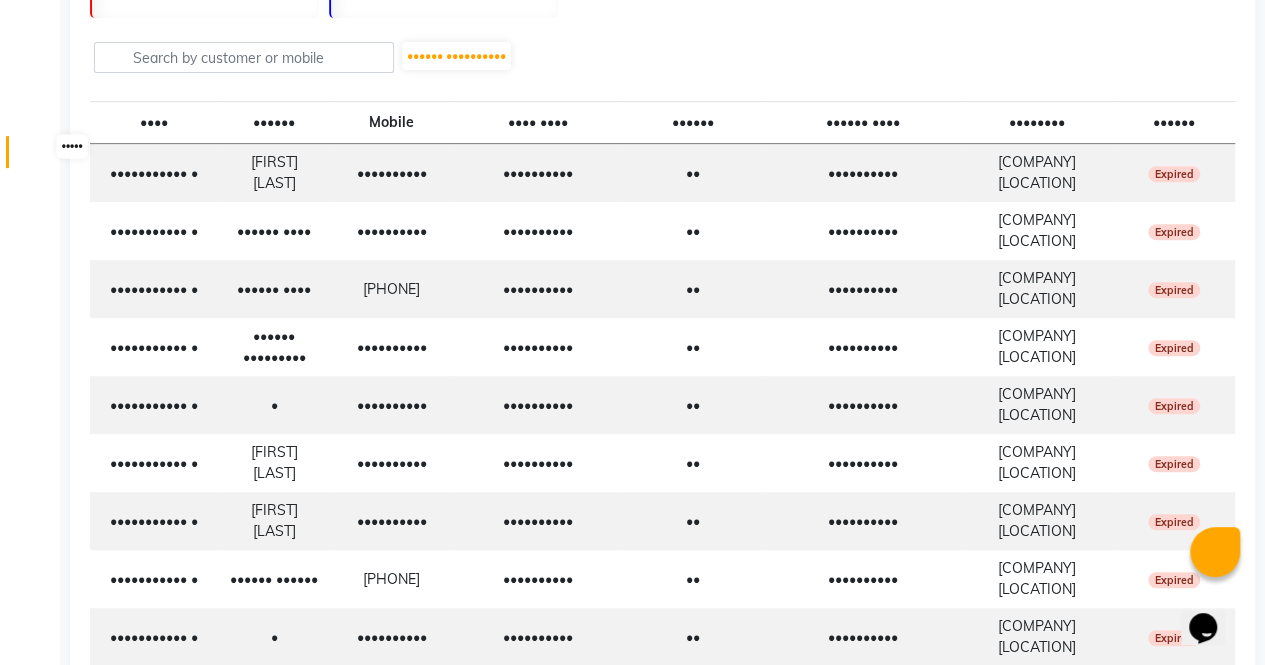 click at bounding box center (38, 157) 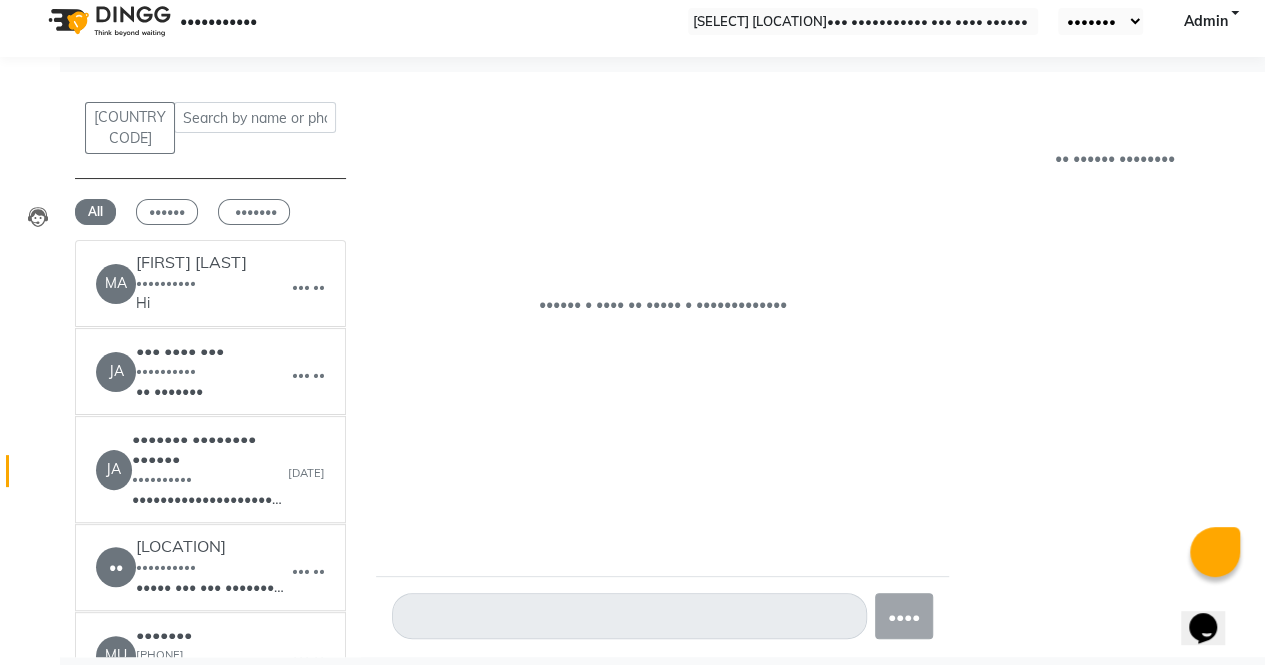 scroll, scrollTop: 15, scrollLeft: 0, axis: vertical 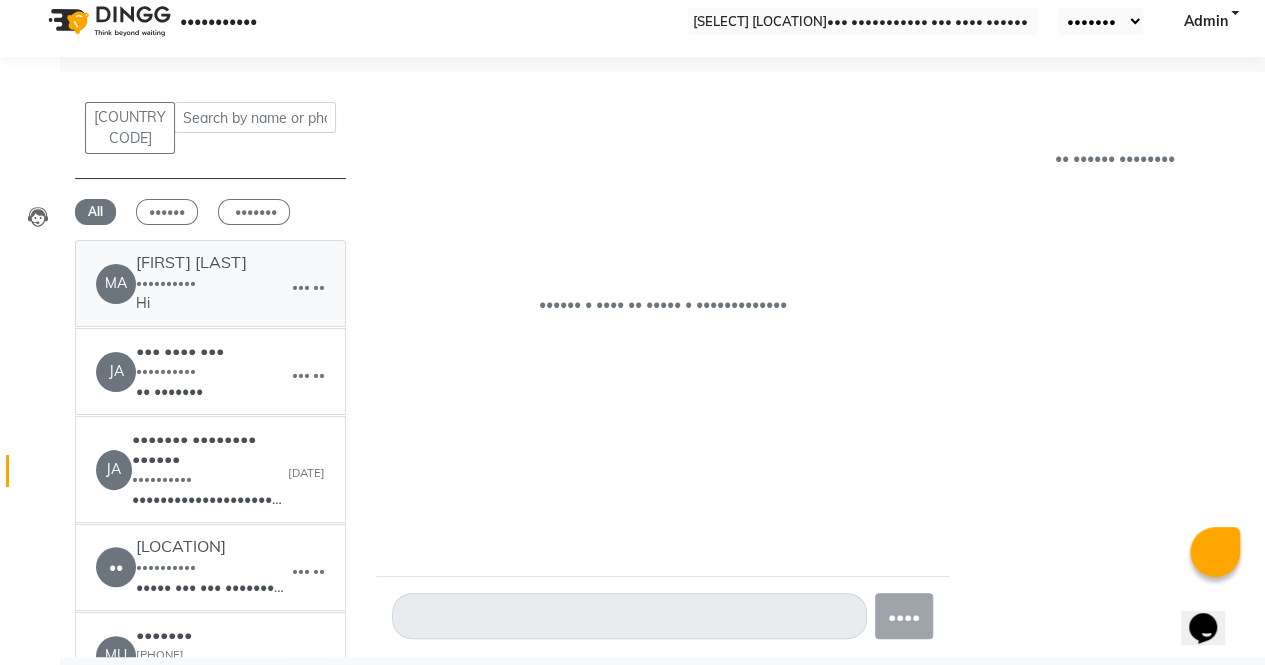 click on "•••••• •••••• ••••••  ••••••••••  ••" at bounding box center [191, 283] 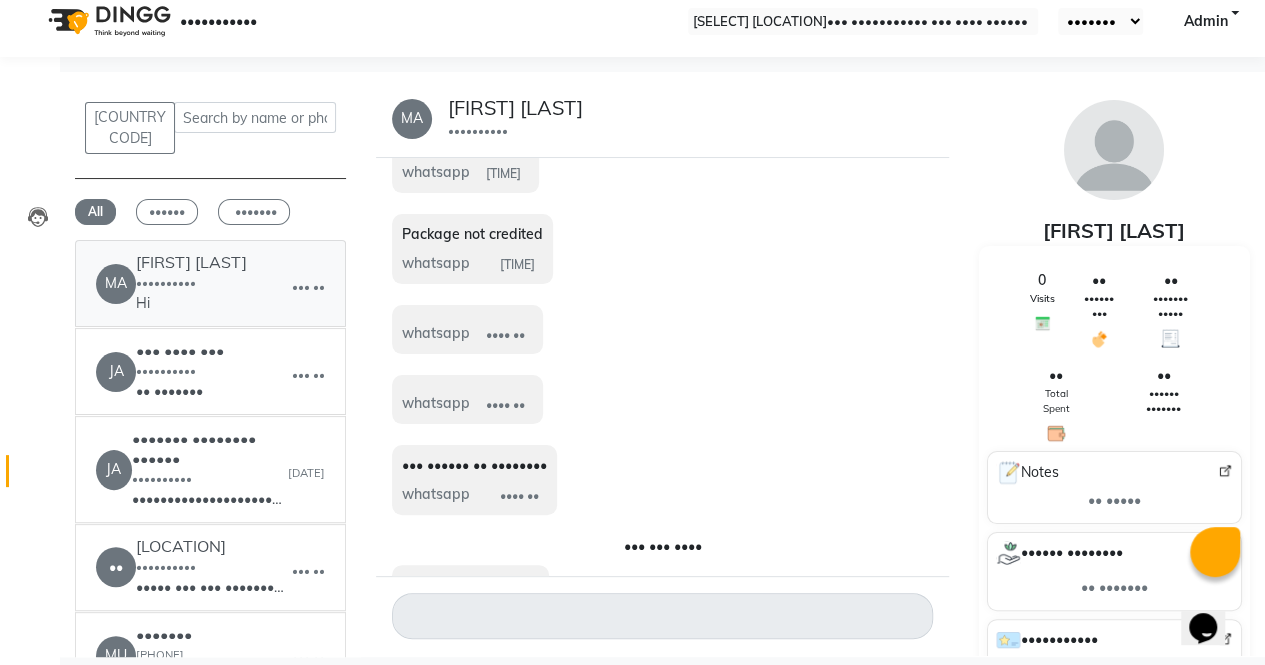 scroll, scrollTop: 89, scrollLeft: 0, axis: vertical 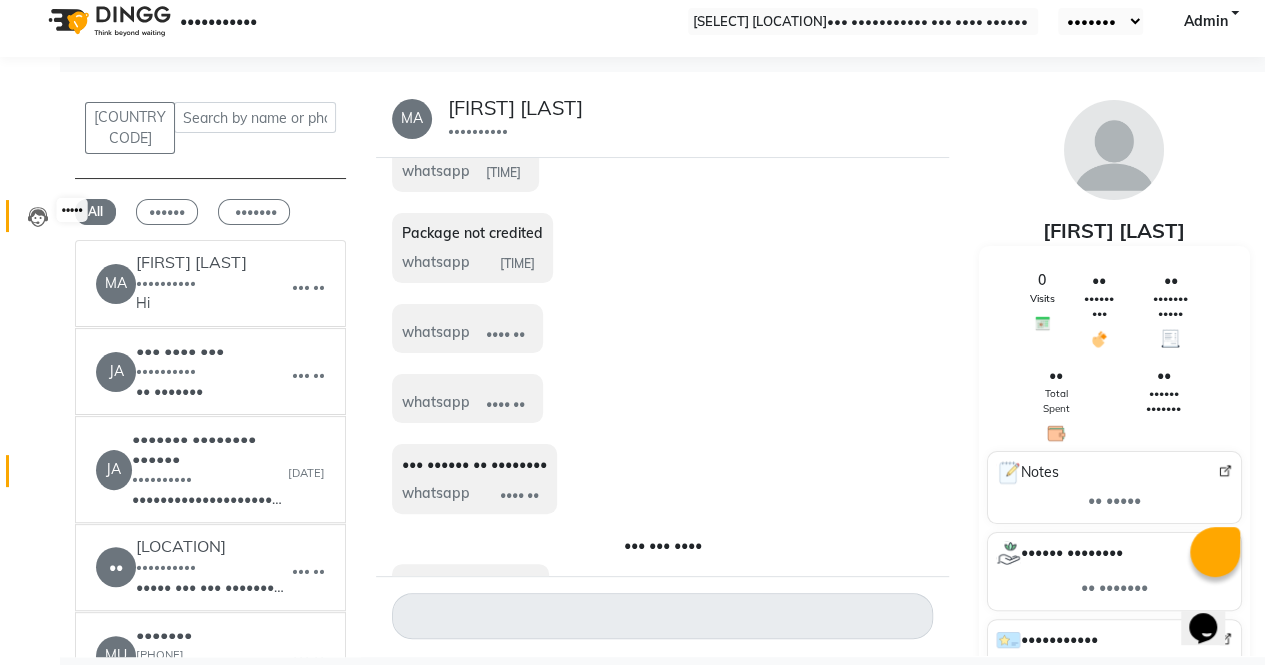 click at bounding box center (38, 217) 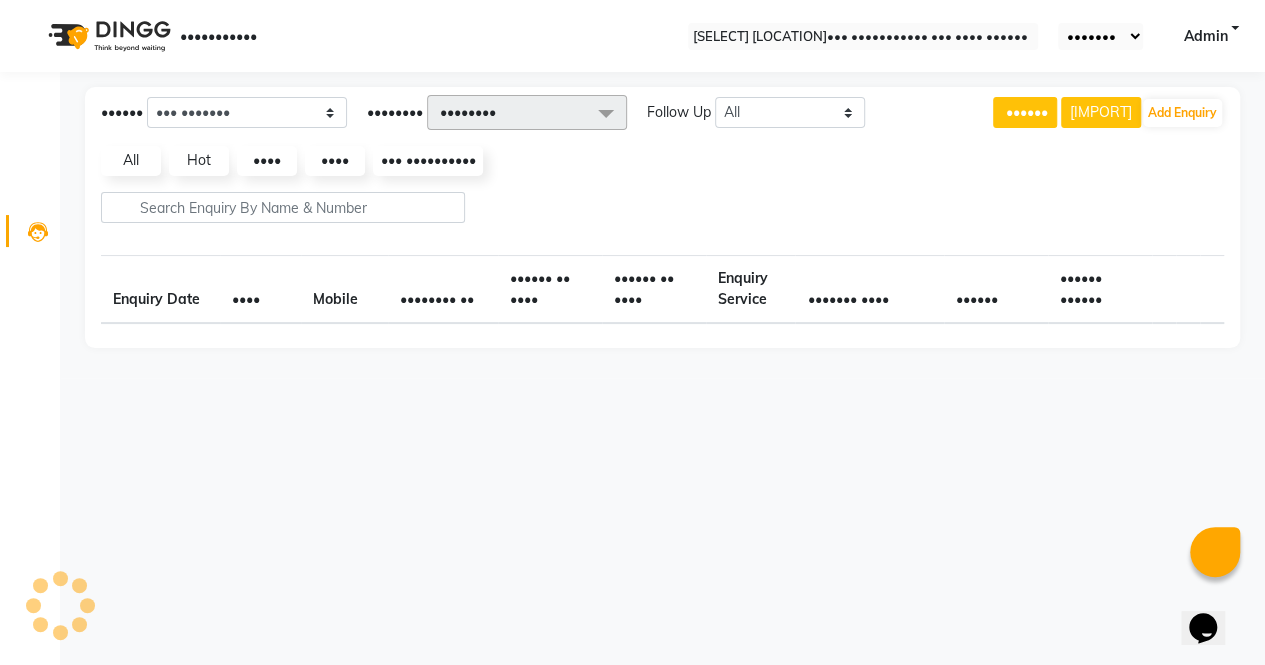 scroll, scrollTop: 0, scrollLeft: 0, axis: both 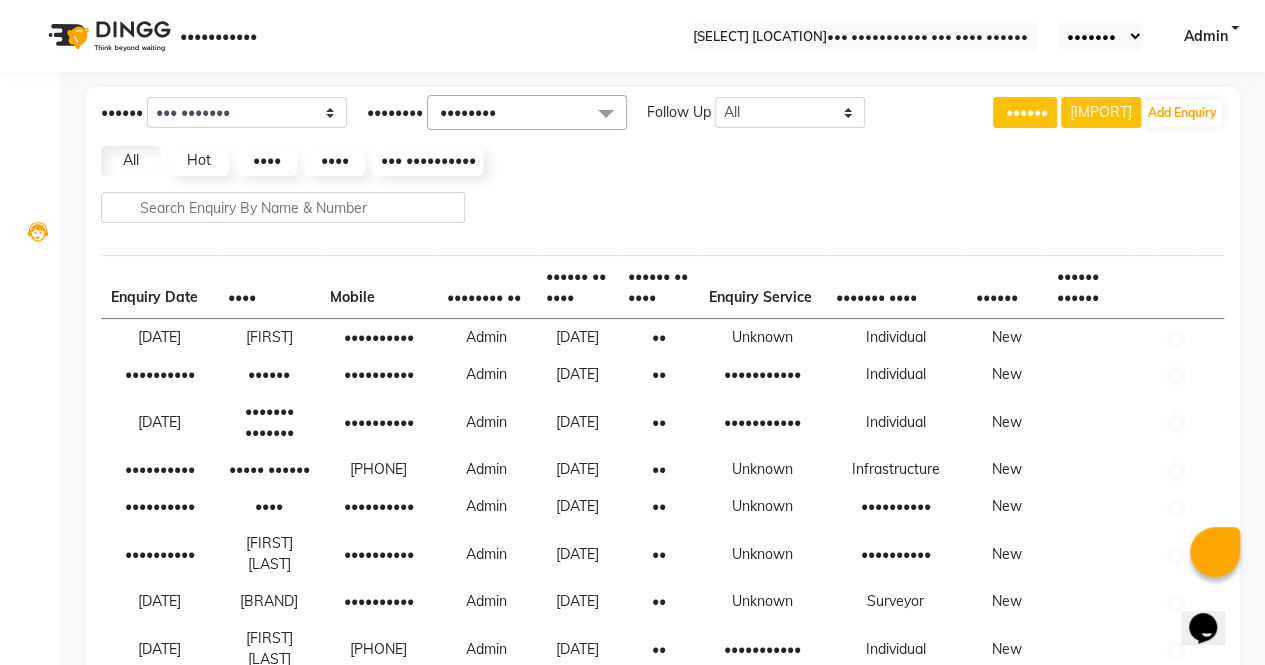 click on "[FIRST]" at bounding box center [269, 338] 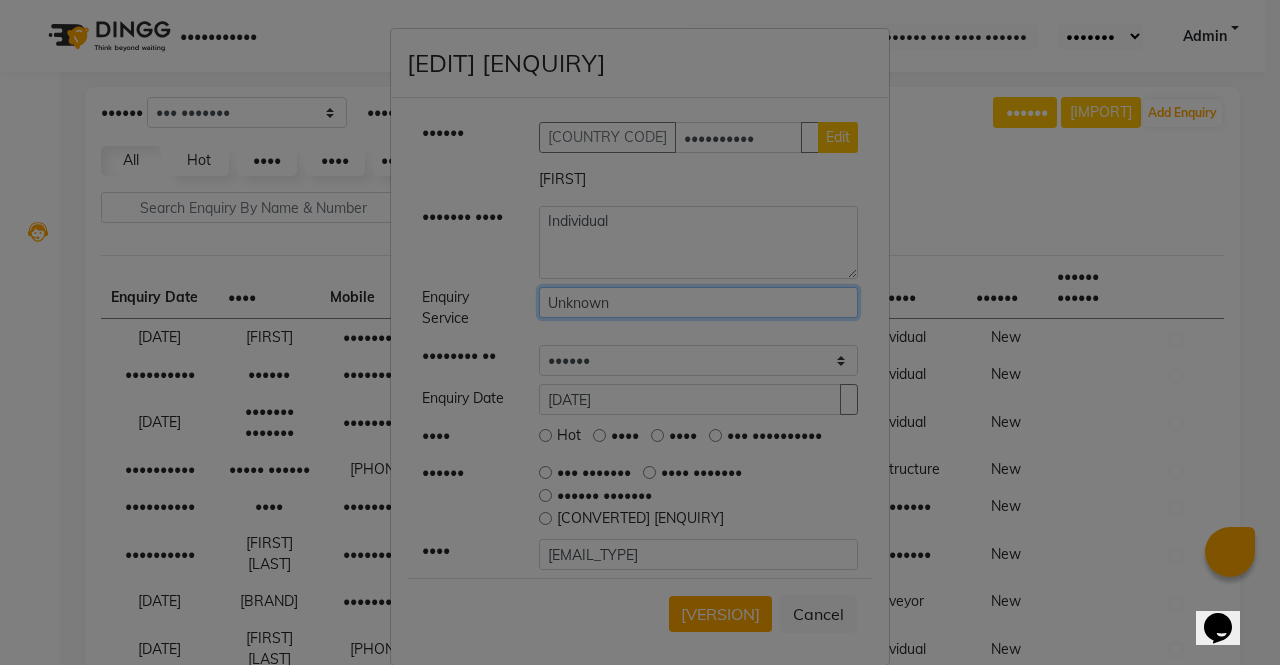 click on "Unknown" at bounding box center (699, 302) 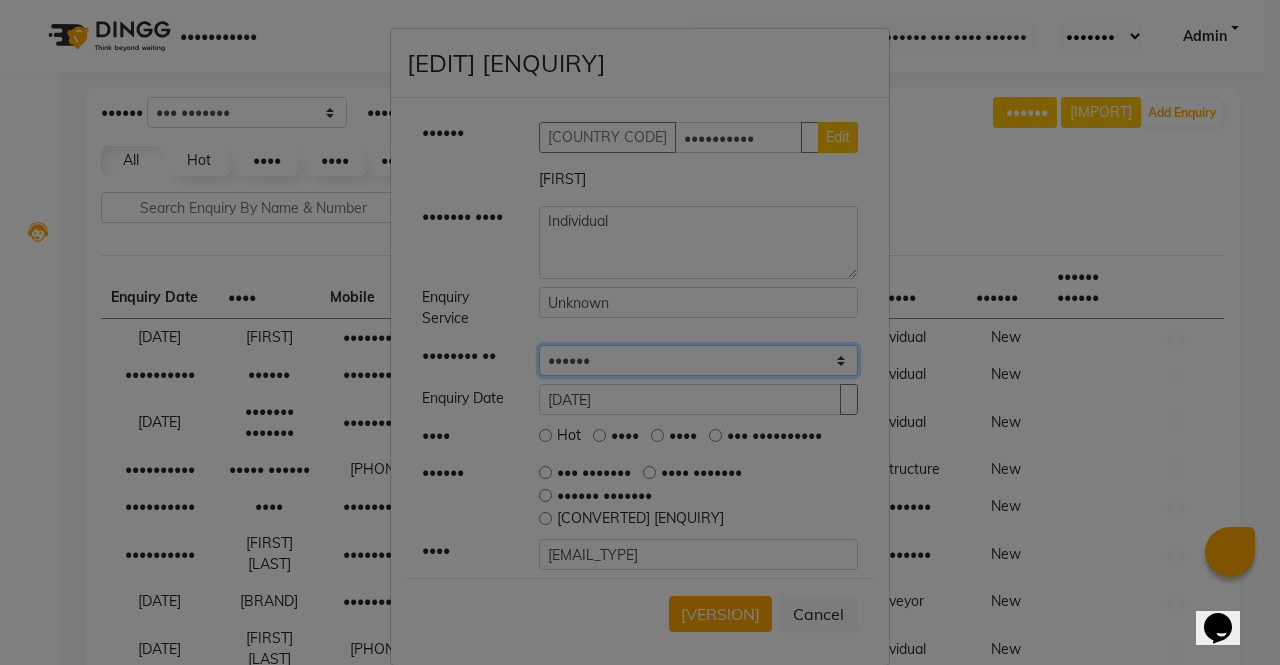 click on "•••••• •••••" at bounding box center (699, 360) 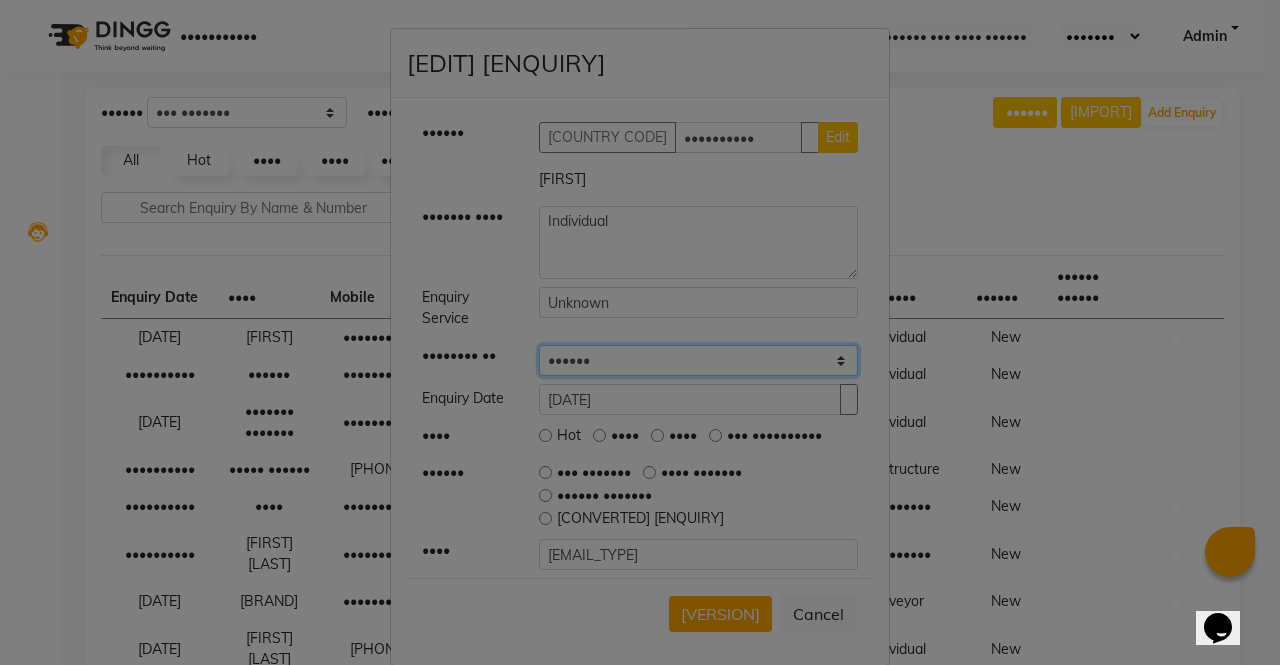 click on "•••••• •••••" at bounding box center [699, 360] 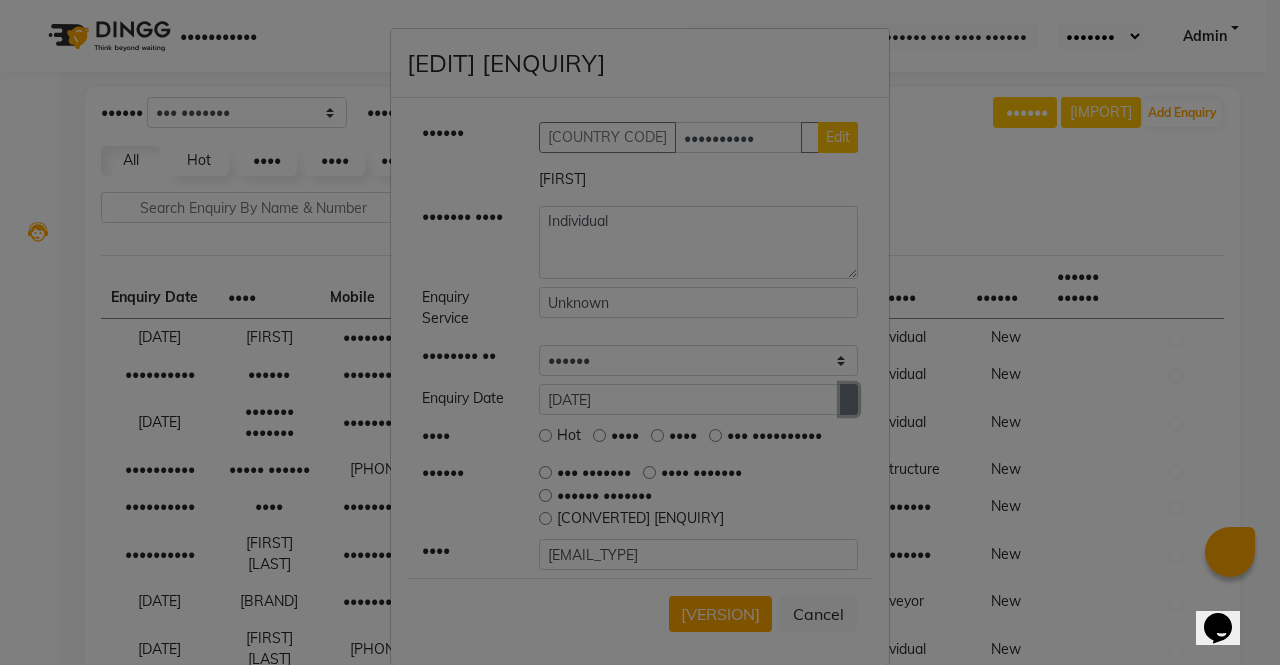 click at bounding box center [810, 137] 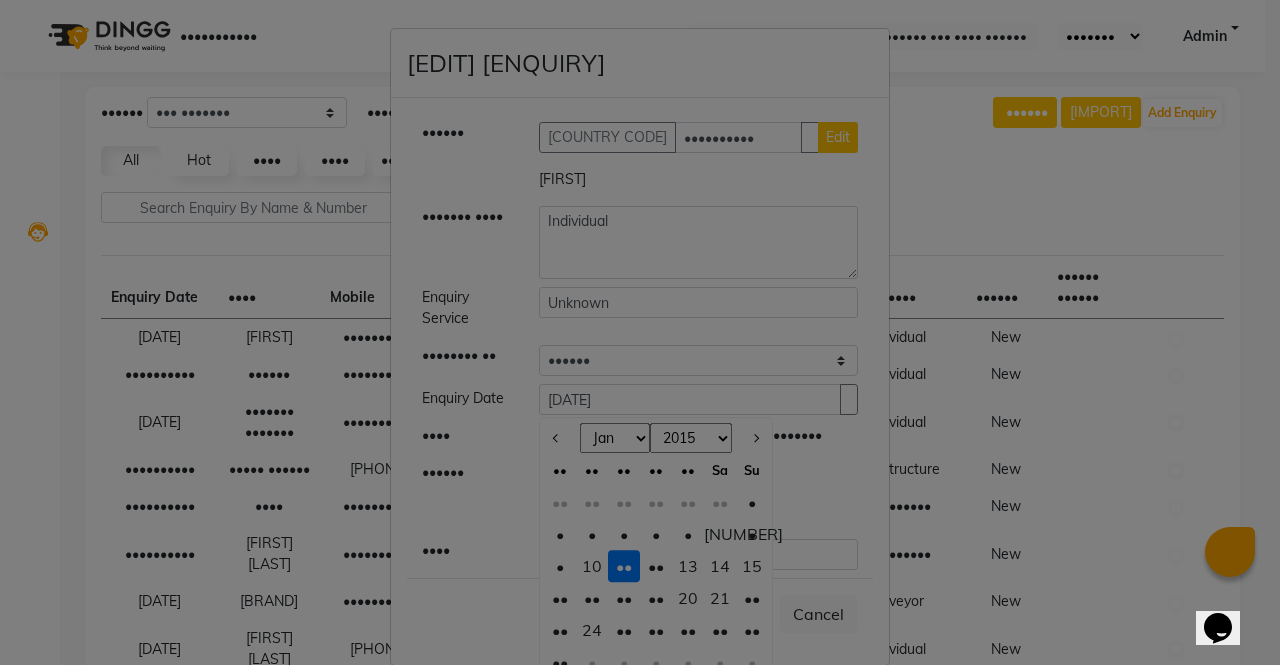 click on "•••••• ••• •••••••••• •••• •••••  ••••••• •••• •••••••••• ••••••• ••••••• ••••••• •••••••• •• •••••• ••••• ••••••• •••• •••••••••• ••• ••• ••• ••• ••• ••• ••• •••• •••• •••• •••• •••• •••• •••• •••• •••• •••• •••• •• •• •• •• •• •• •• •• •• •• •• •• •• • • • • • • • • • •• •• •• •• •• •• •• •• •• •• •• •• •• •• •• •• •• •• •• •• •• • • • • • • •••• ••• •••• •••• ••• •••••••••• •••••• ••• ••••••• •••• ••••••• •••••• ••••••• ••••••••• •••••••  •••• •••••  ••••••   ••••••" at bounding box center (640, 381) 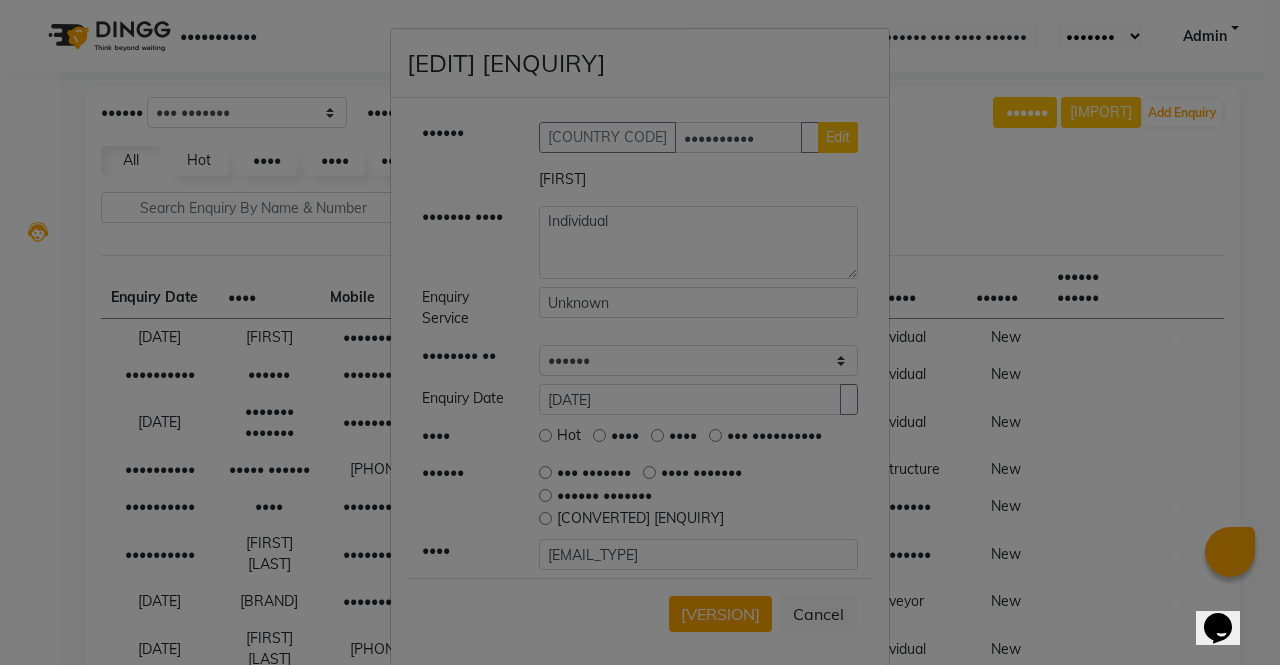 click on "••• ••••••••••" at bounding box center (715, 435) 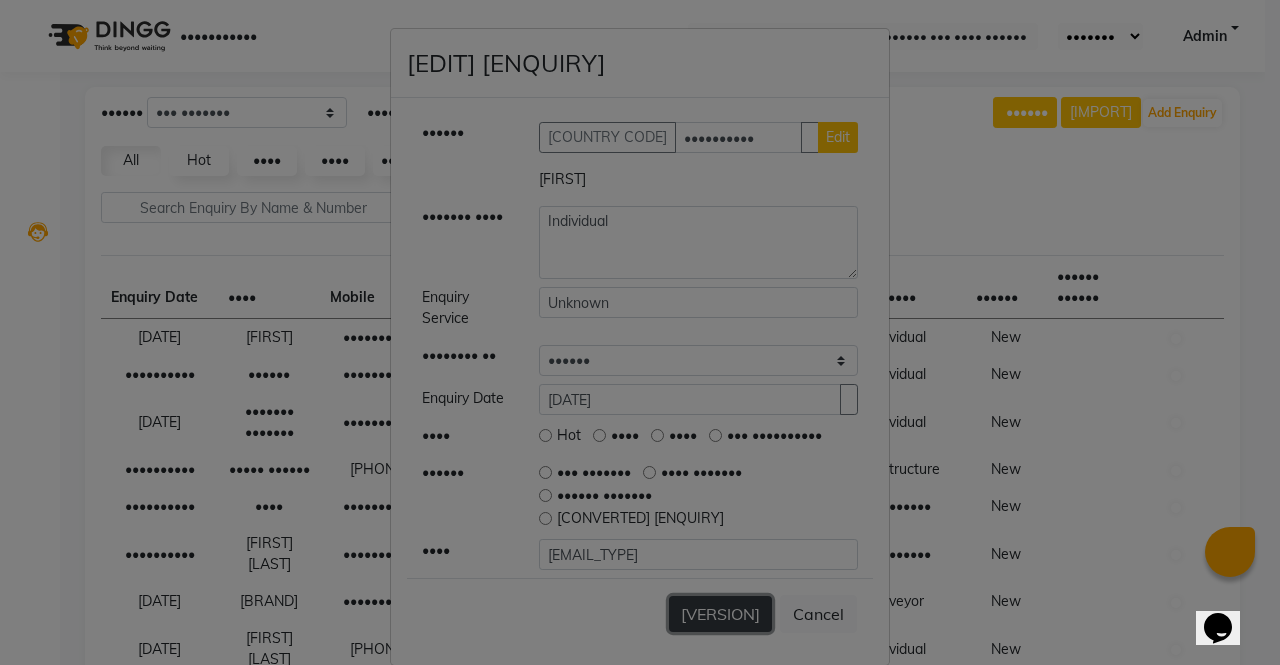 click on "[VERSION]" at bounding box center (720, 614) 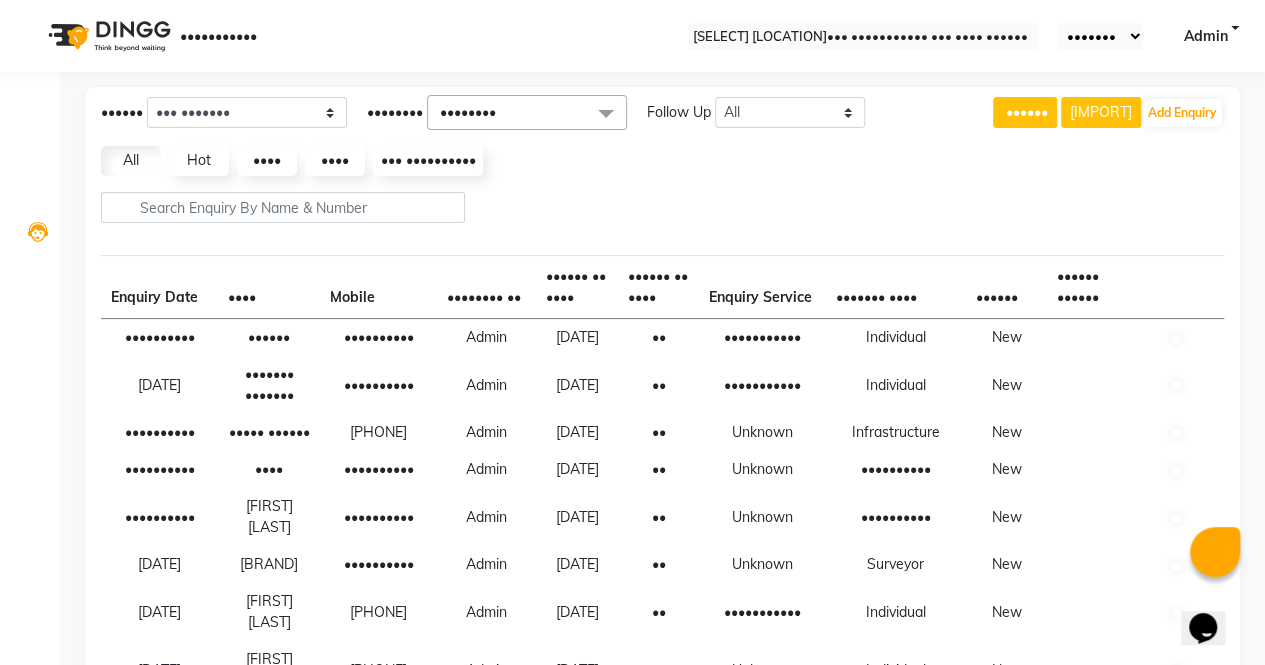 click on "••• ••••••••••" at bounding box center (199, 161) 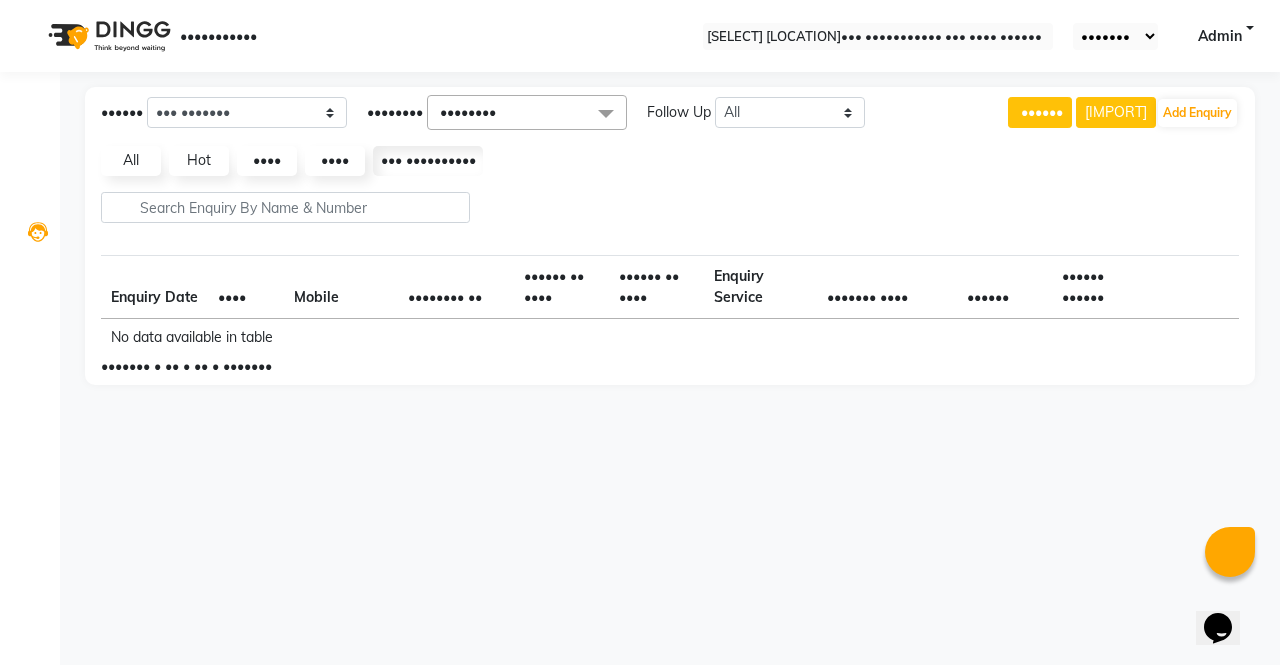 click on "••••" at bounding box center (199, 161) 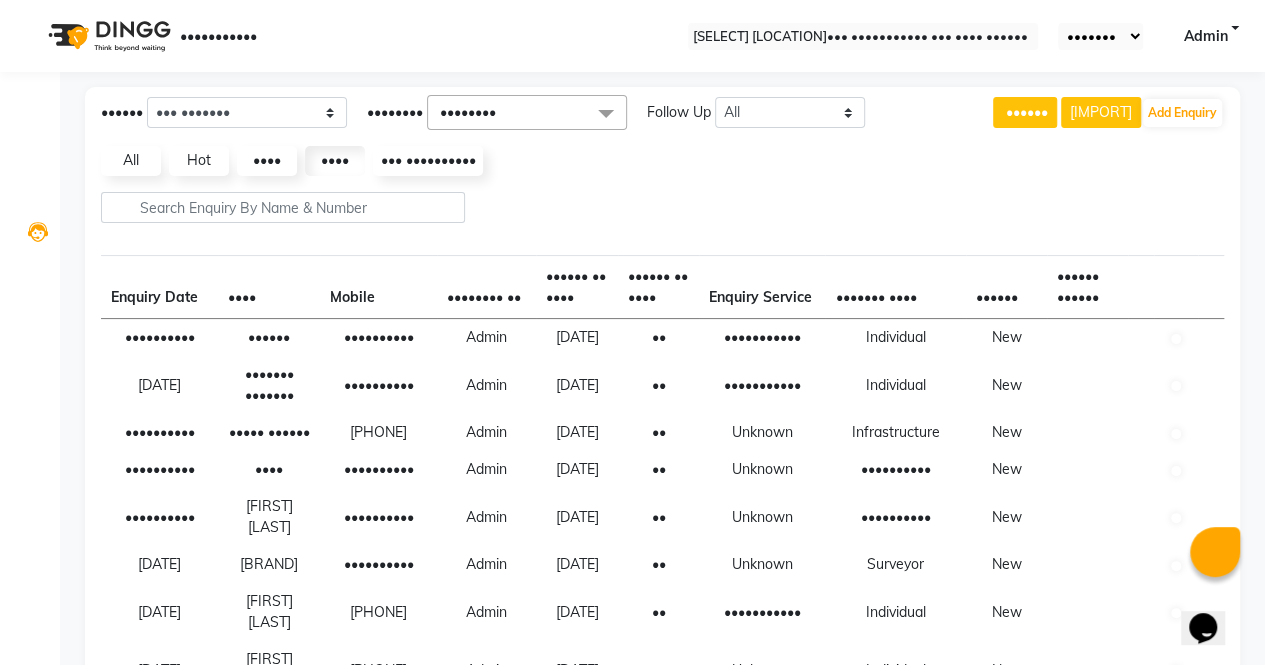 click on "••••" at bounding box center (199, 161) 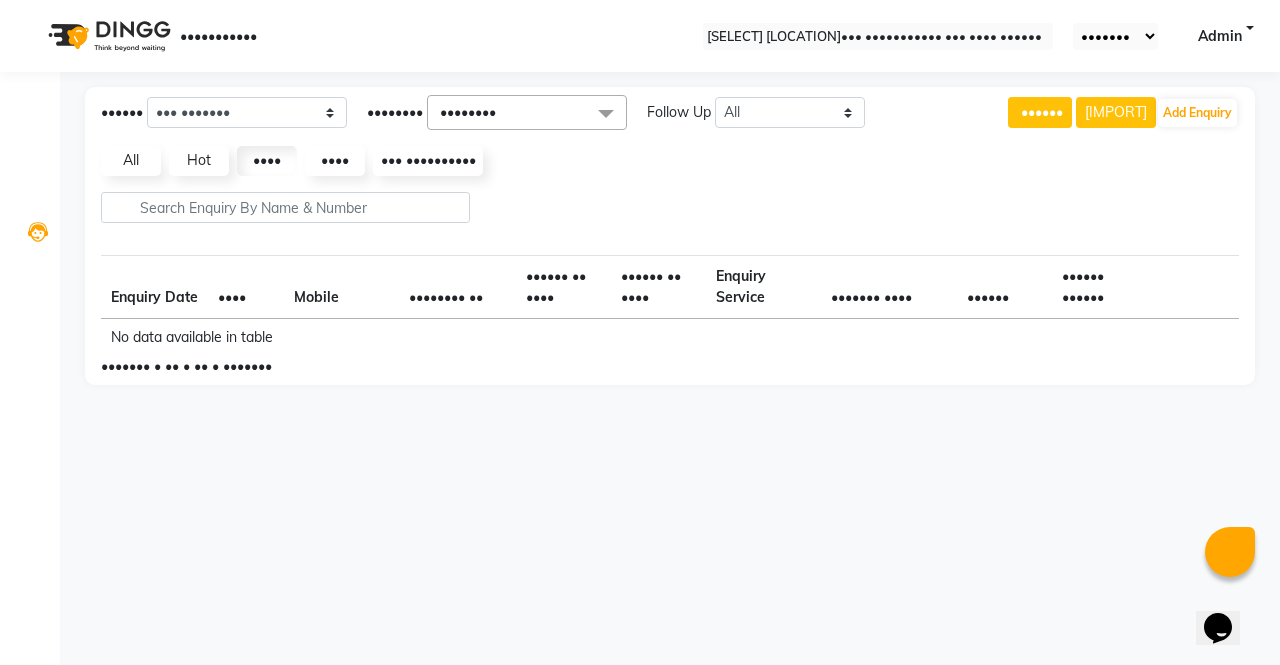 click on "Hot" at bounding box center [199, 161] 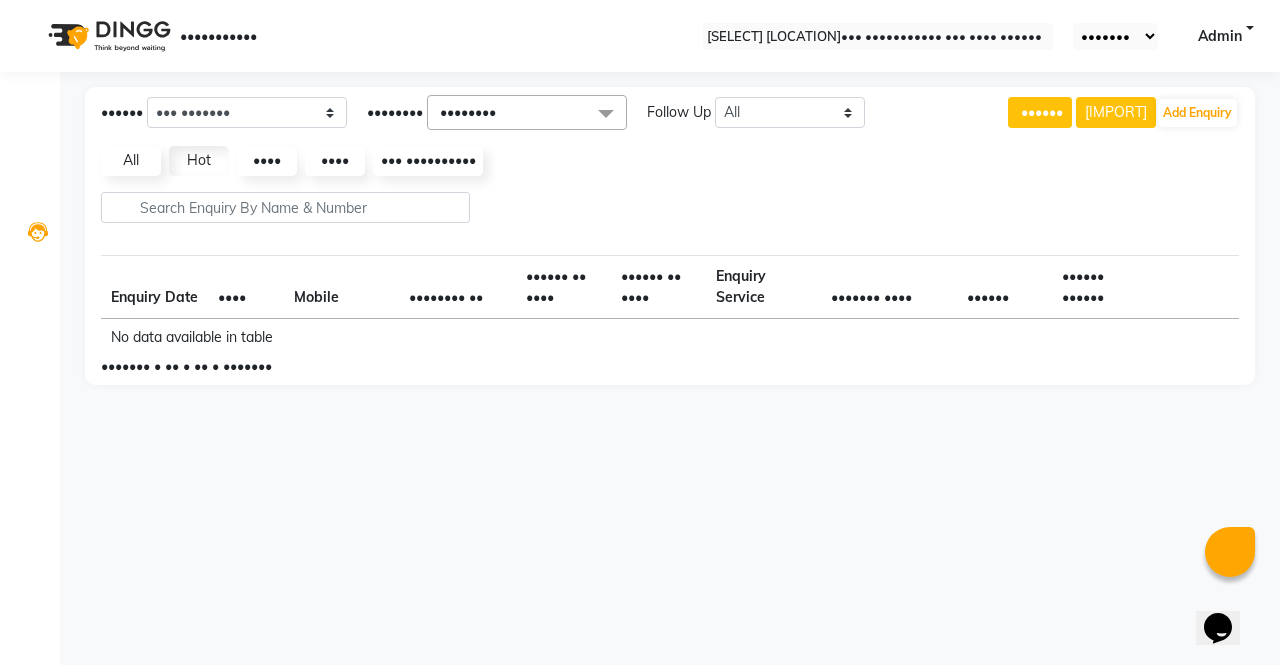 click on "••• ••••••••••" at bounding box center (267, 161) 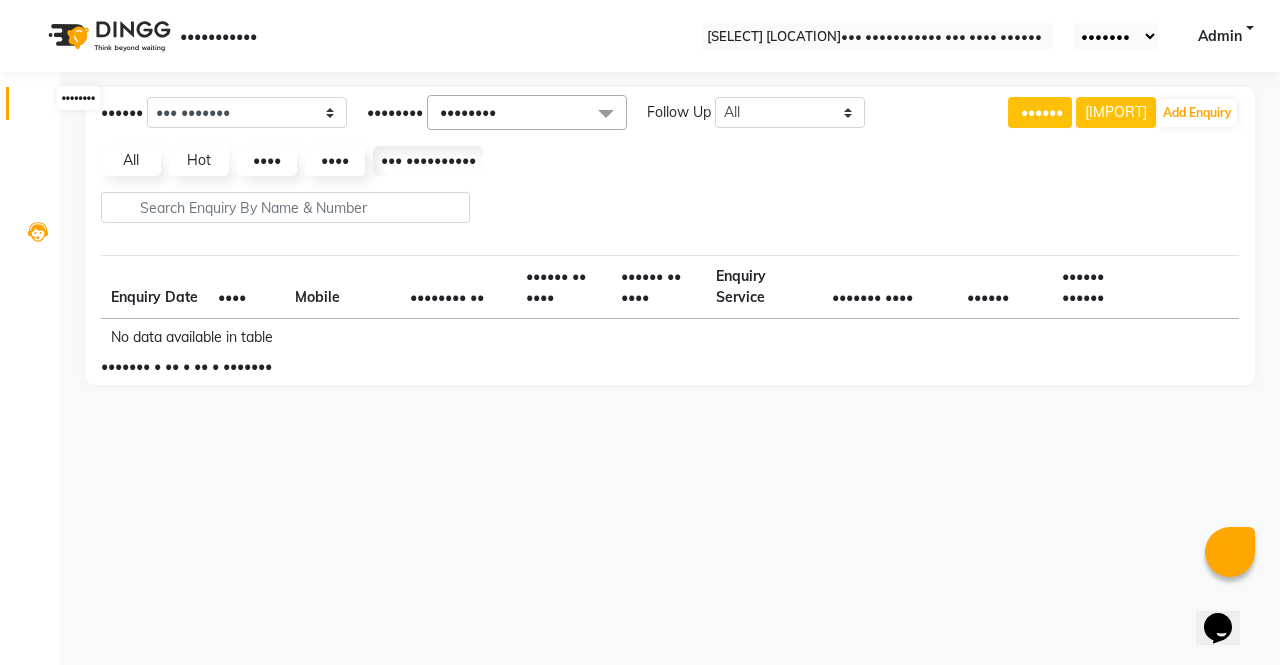 click at bounding box center [38, 108] 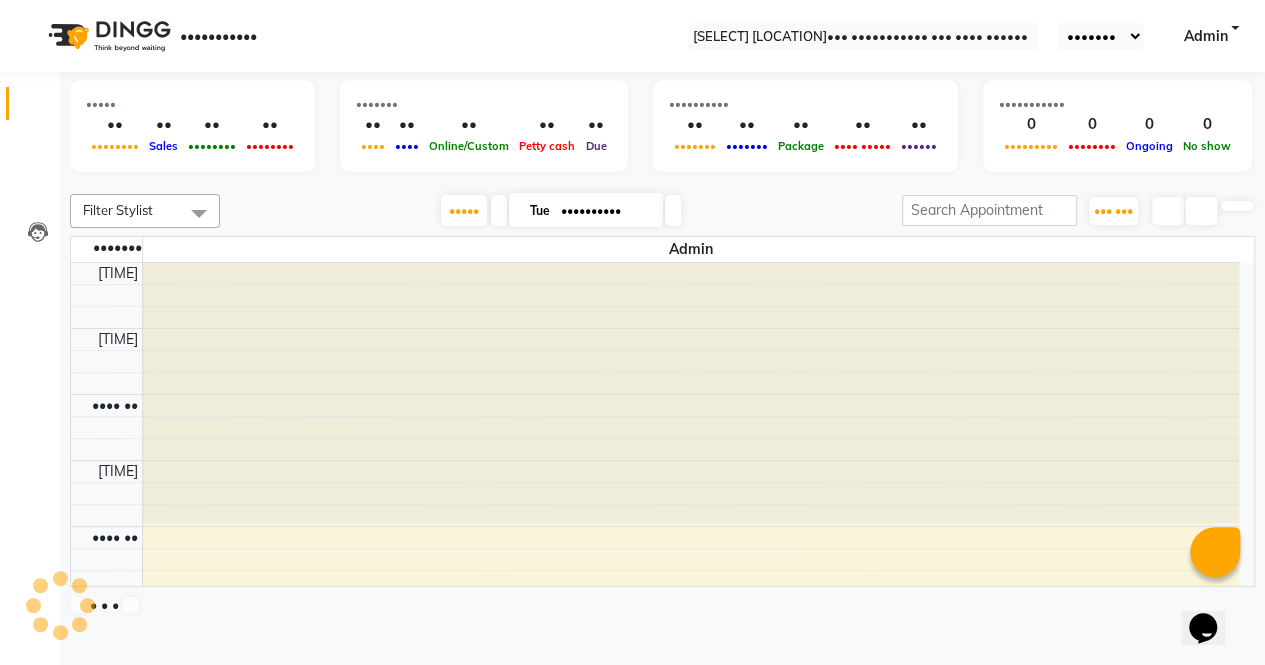 scroll, scrollTop: 0, scrollLeft: 0, axis: both 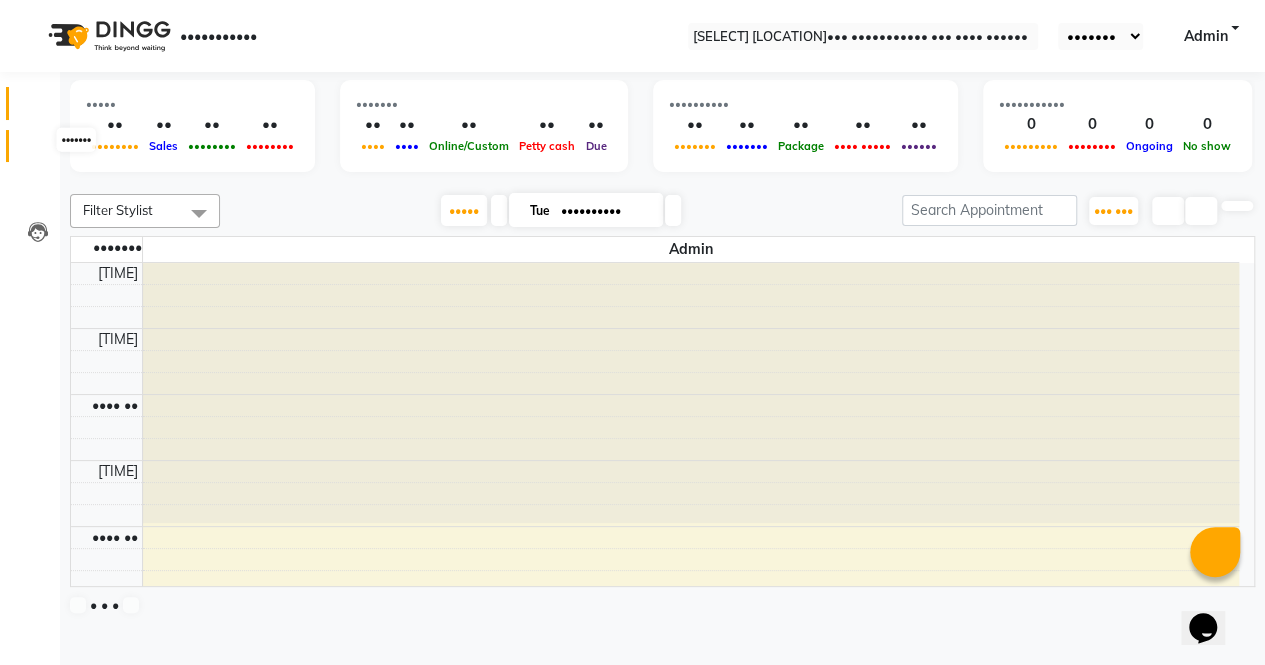 click at bounding box center [38, 151] 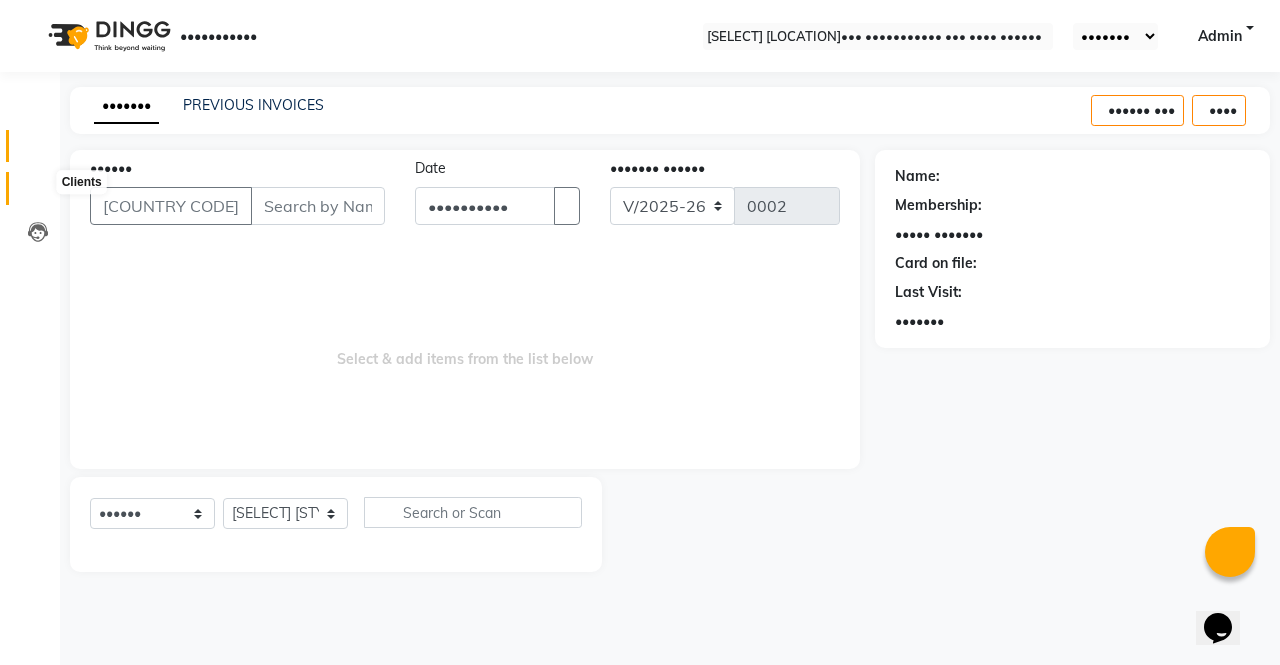 click at bounding box center [38, 193] 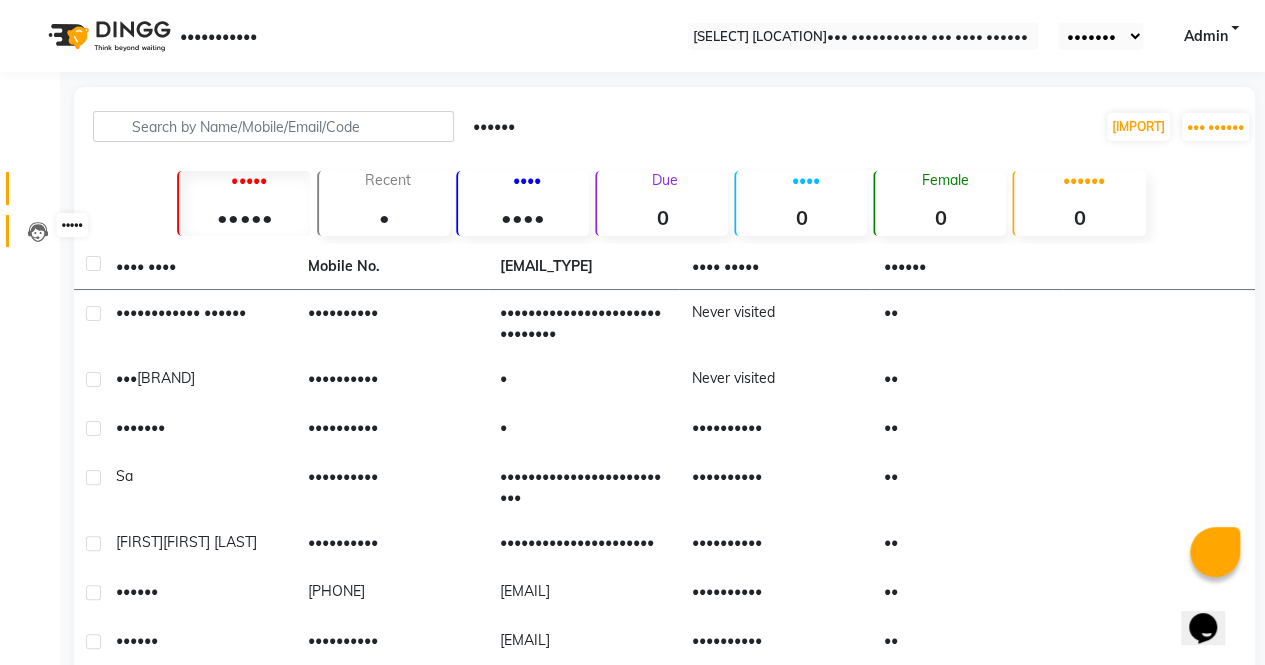 click at bounding box center (38, 232) 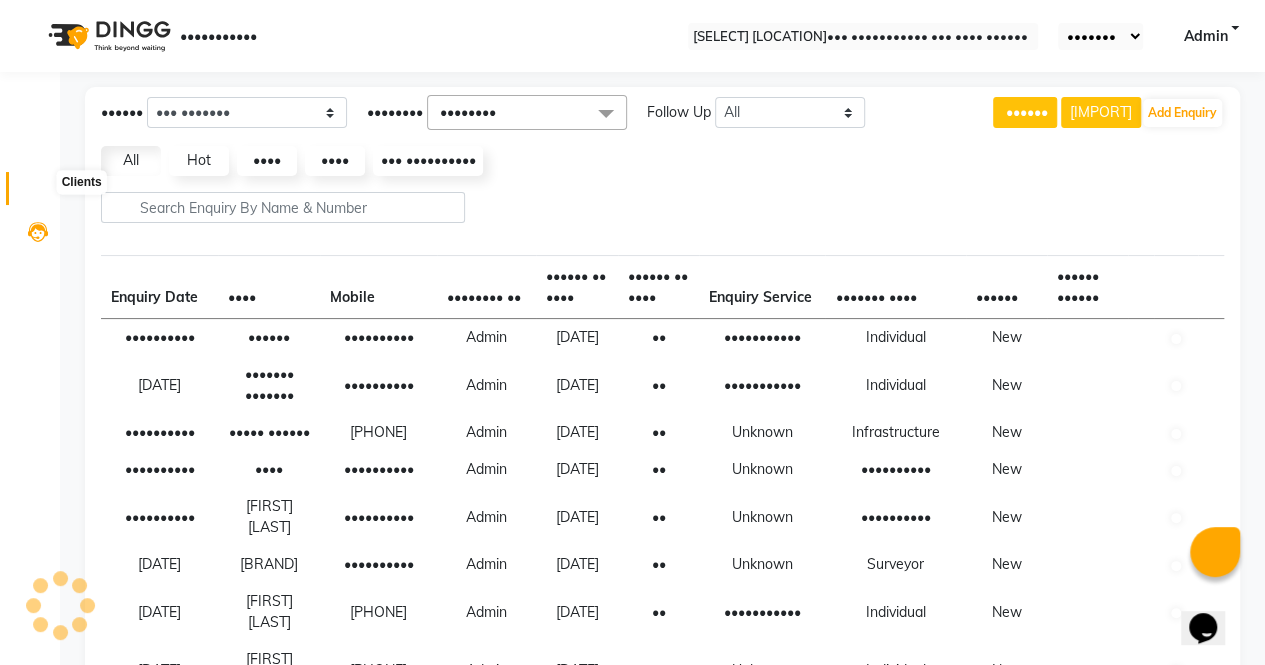 click at bounding box center (38, 193) 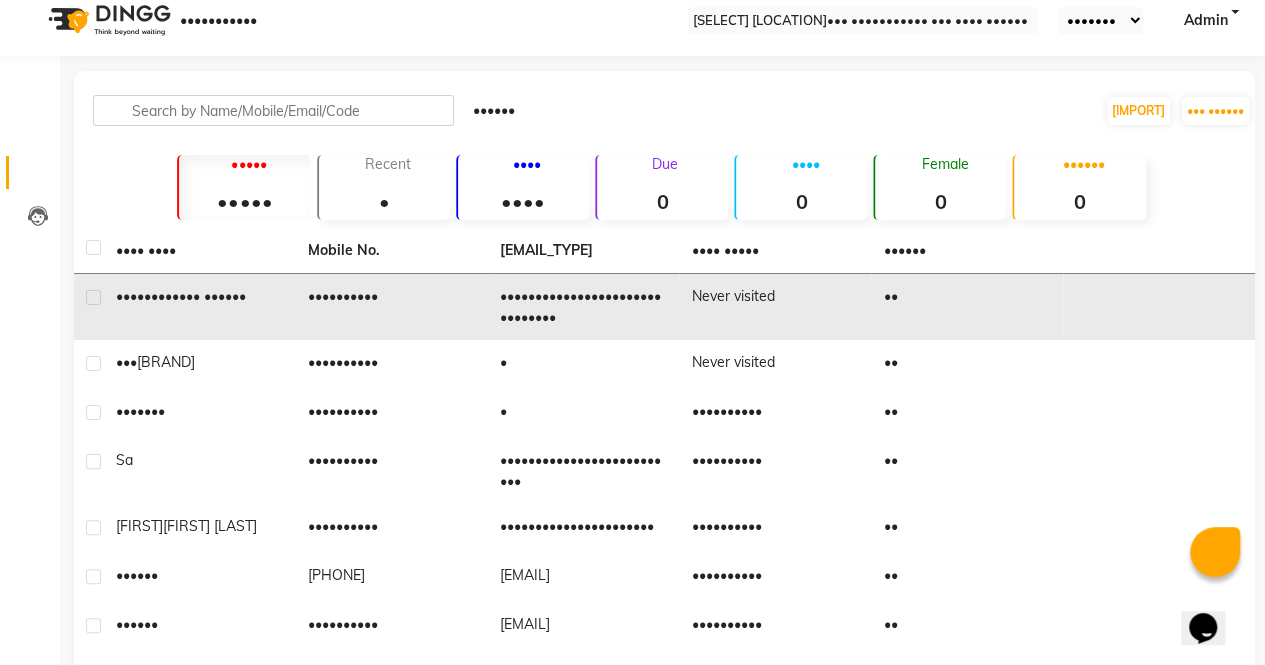 scroll, scrollTop: 0, scrollLeft: 0, axis: both 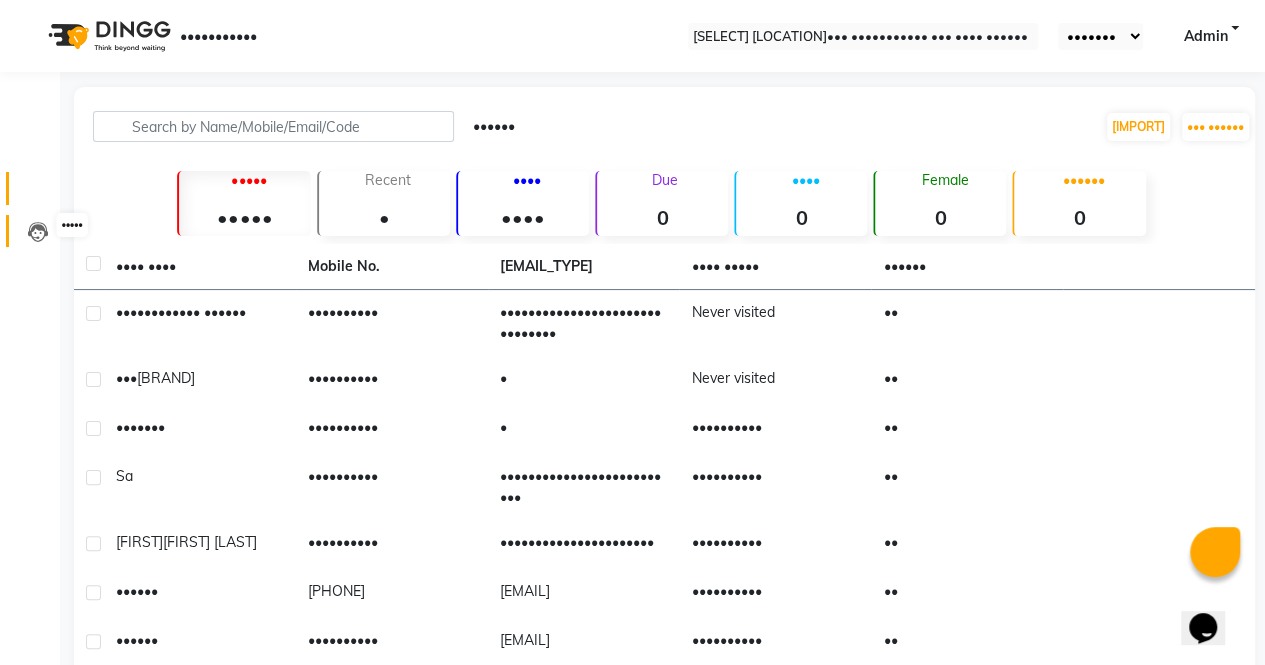 click at bounding box center (38, 232) 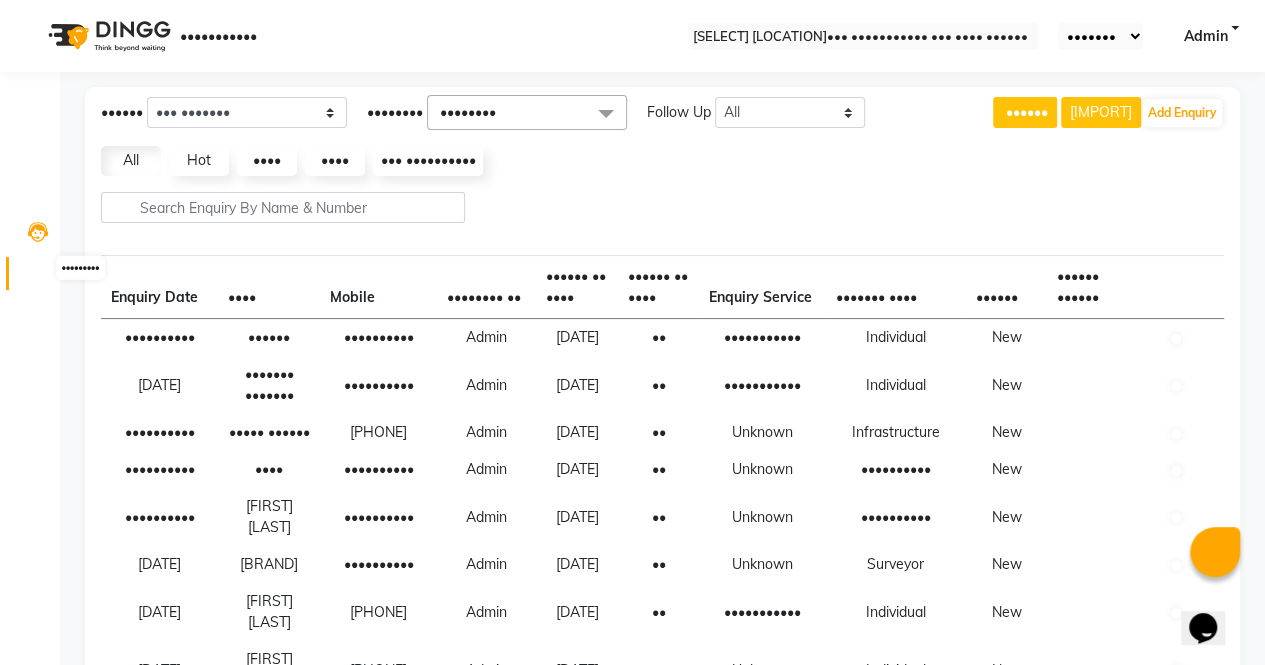 click at bounding box center (38, 278) 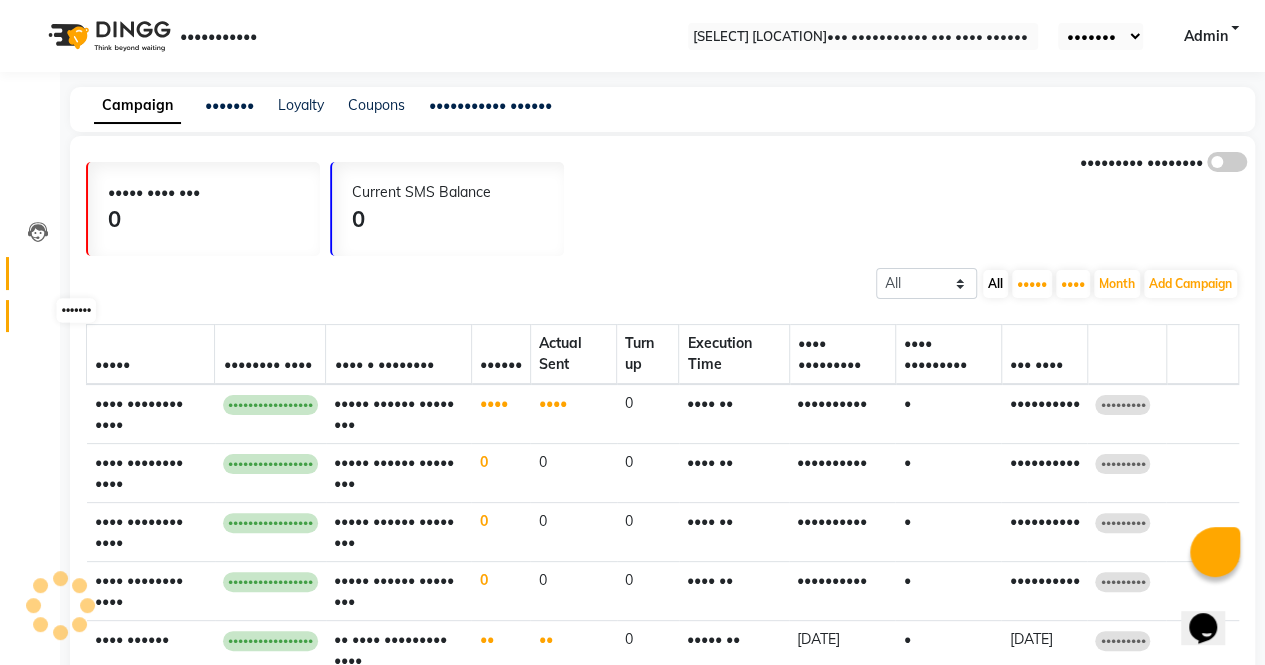 click at bounding box center (38, 321) 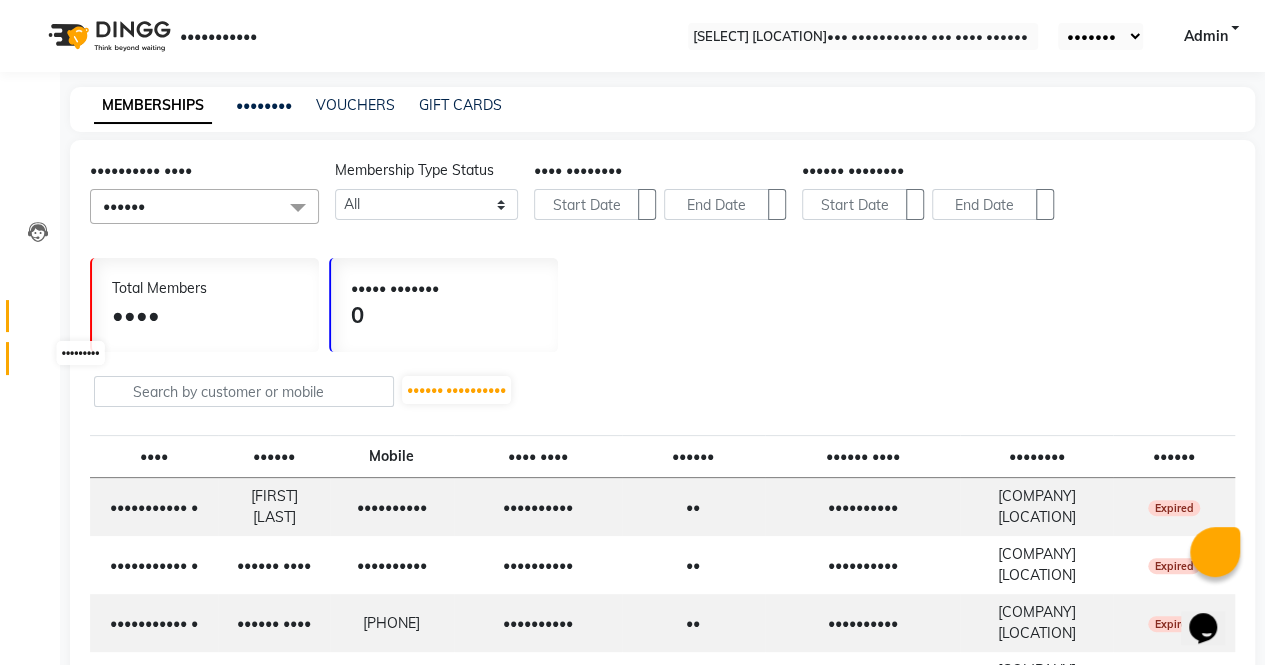 click at bounding box center [38, 363] 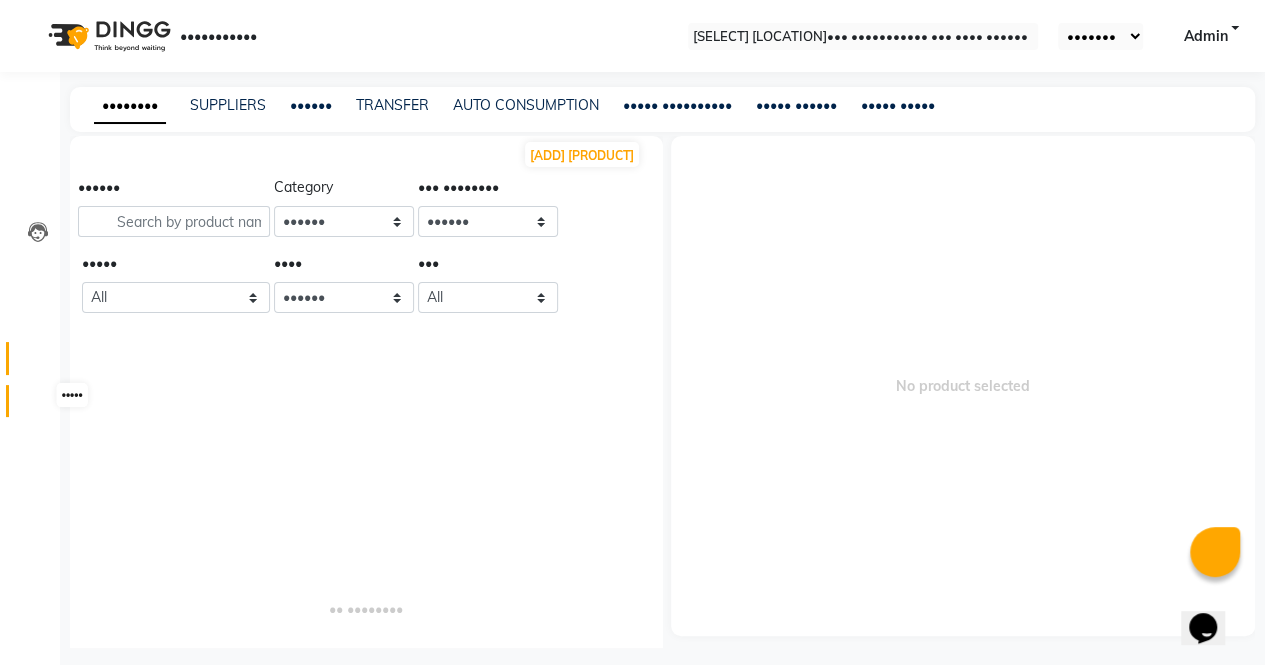click at bounding box center [38, 406] 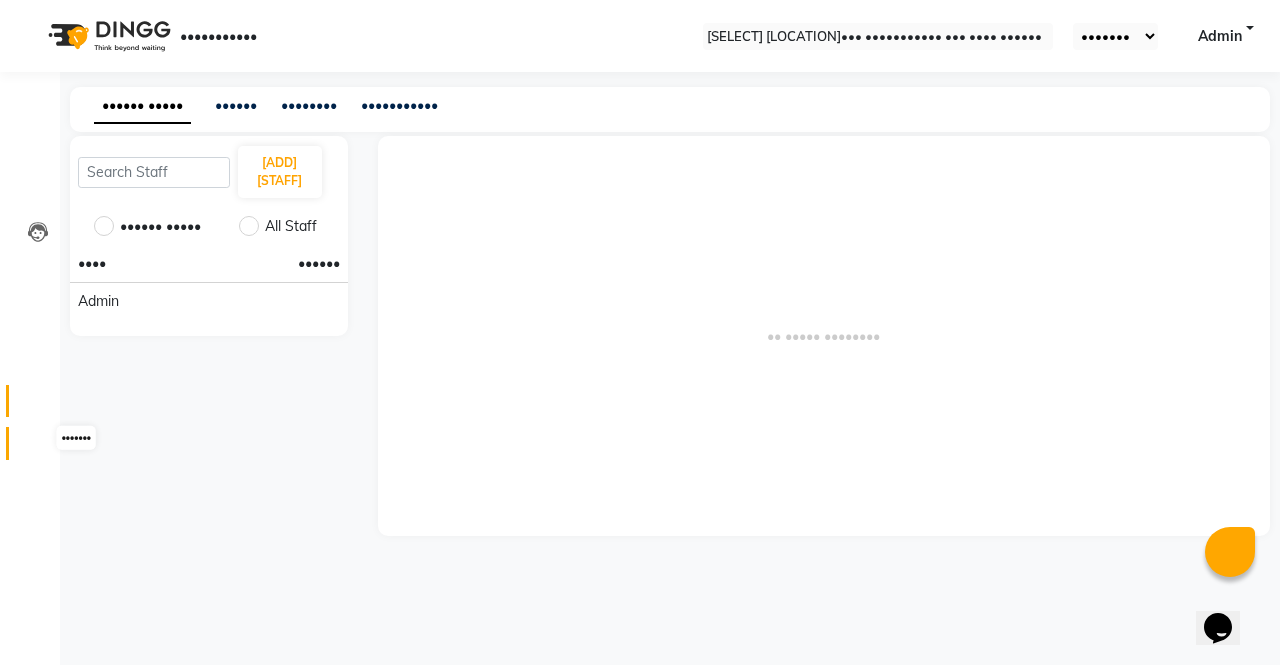 click at bounding box center [37, 448] 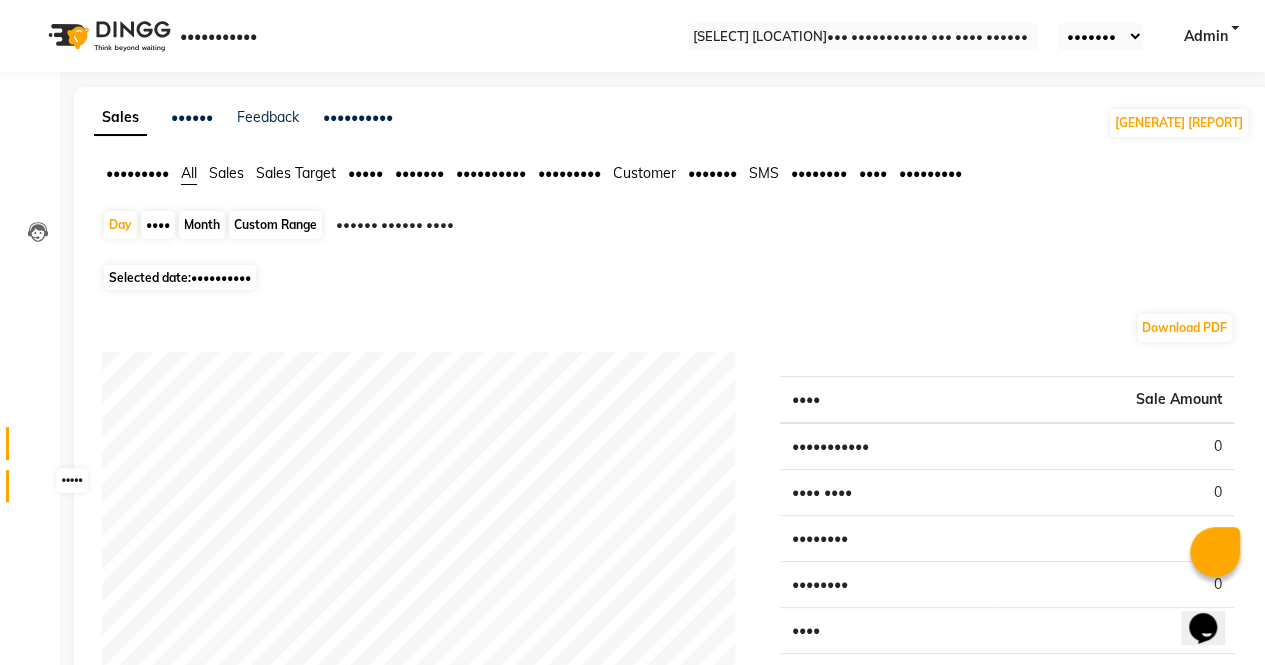 click at bounding box center [38, 491] 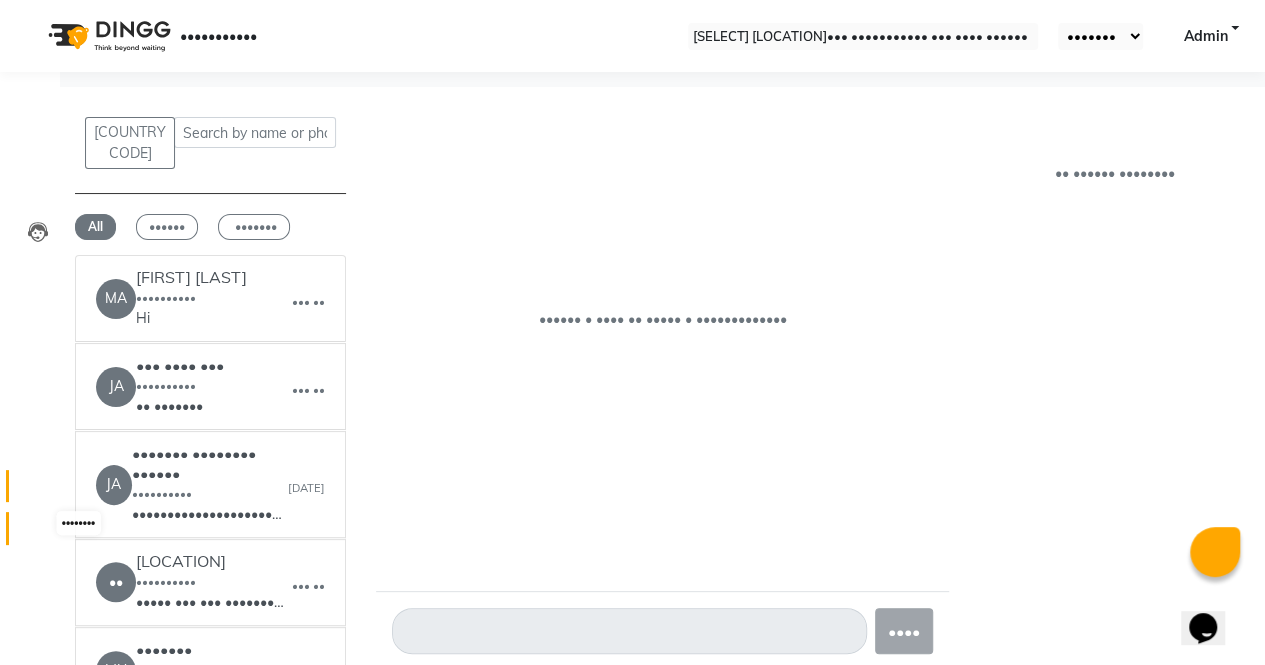 click at bounding box center [38, 533] 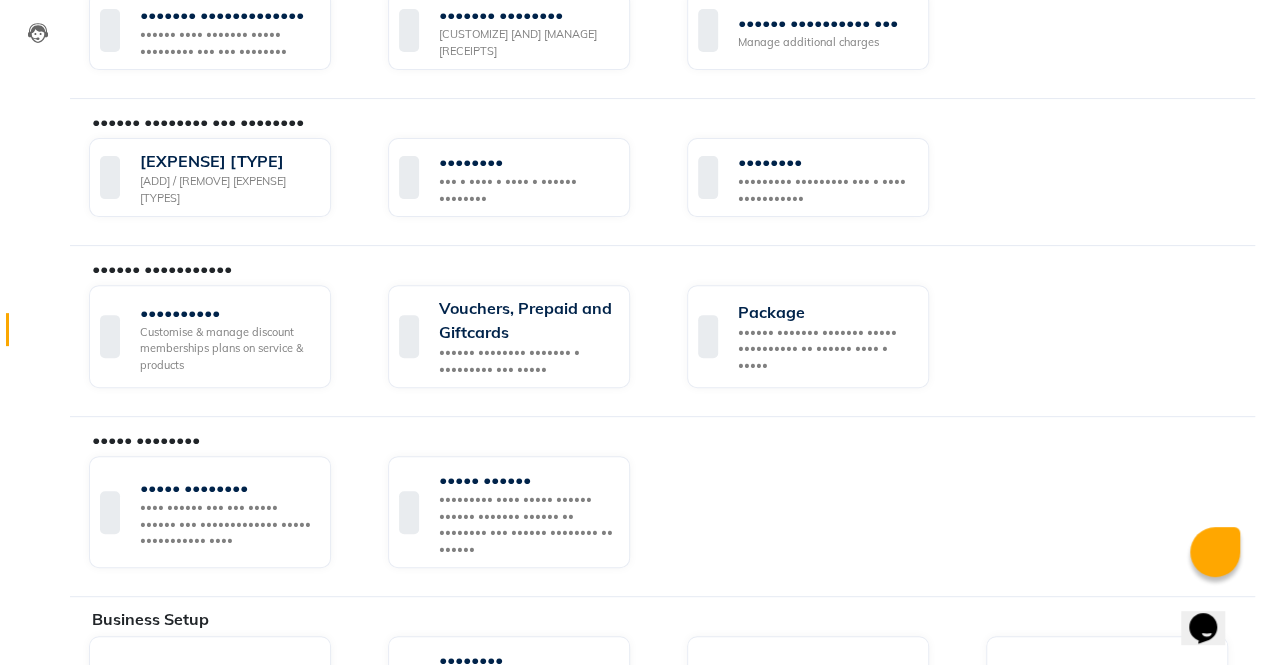 scroll, scrollTop: 0, scrollLeft: 0, axis: both 